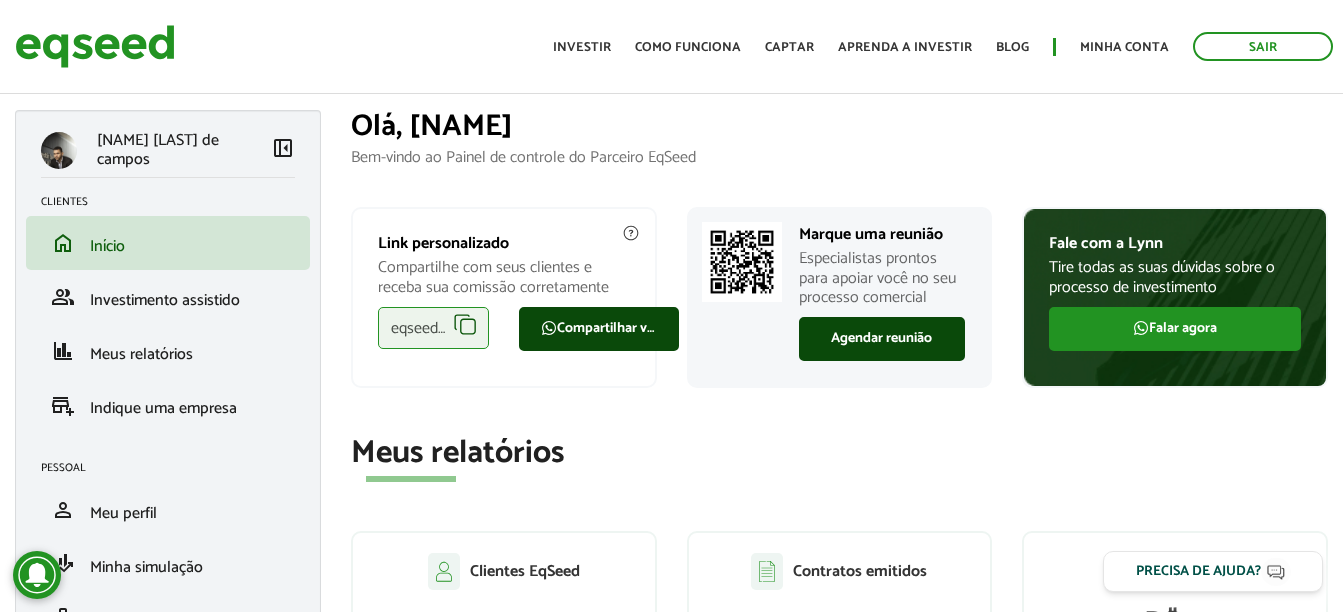 scroll, scrollTop: 0, scrollLeft: 0, axis: both 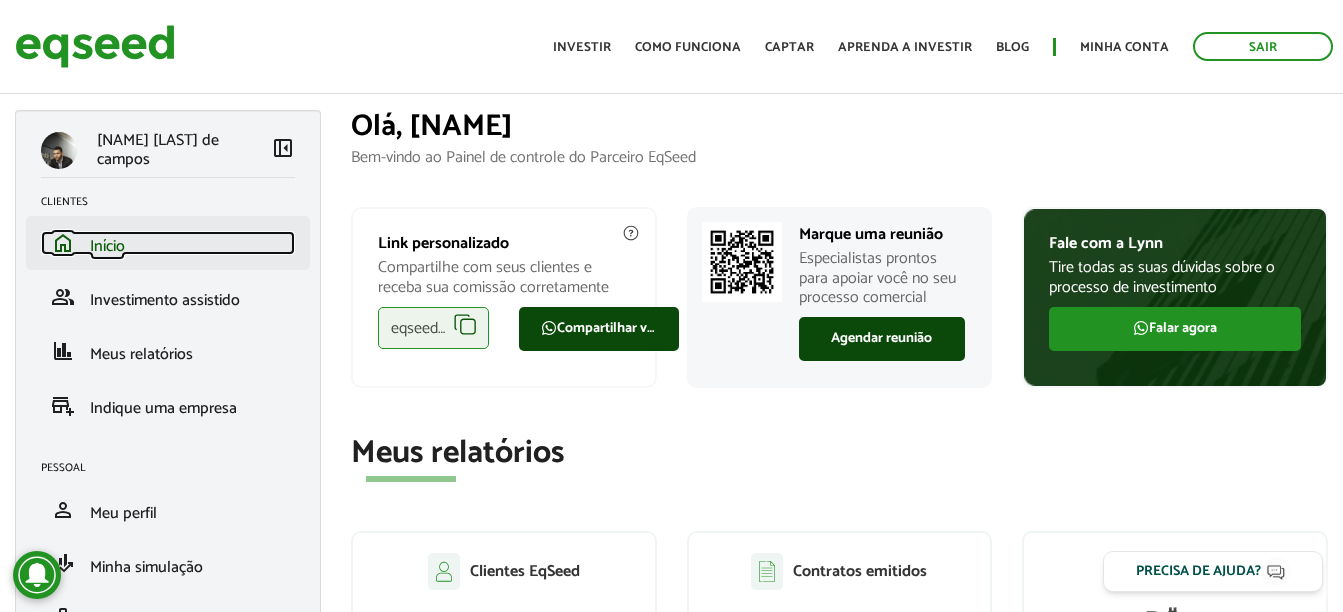 click on "home Início" at bounding box center [168, 243] 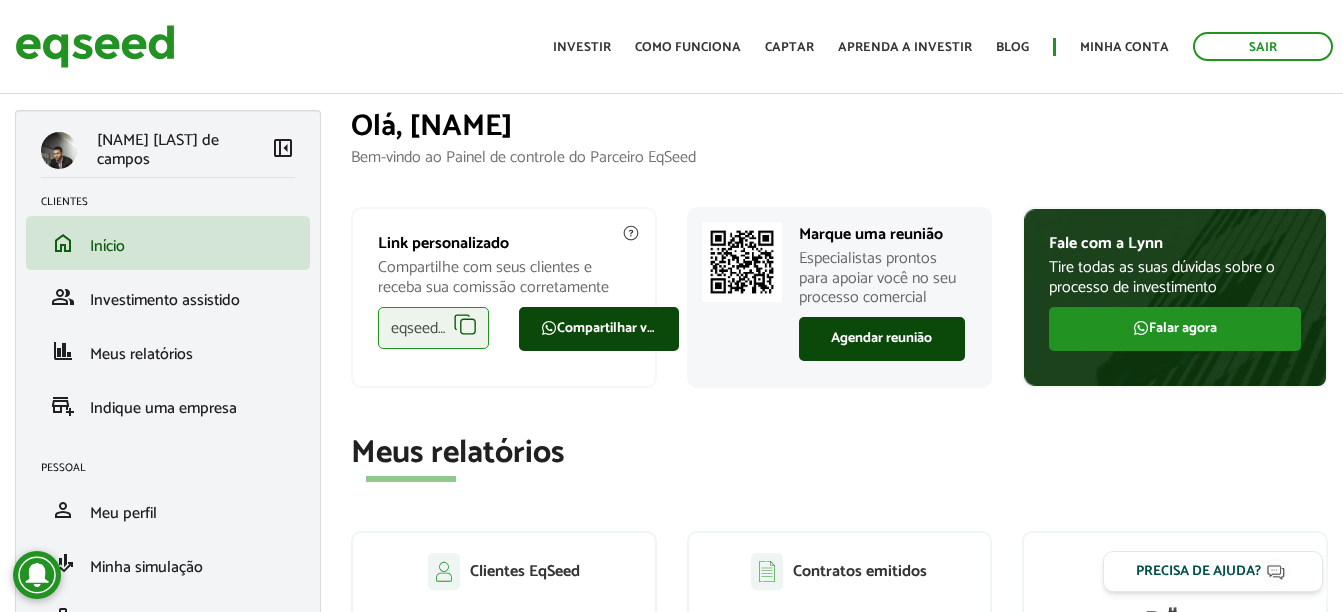 scroll, scrollTop: 0, scrollLeft: 0, axis: both 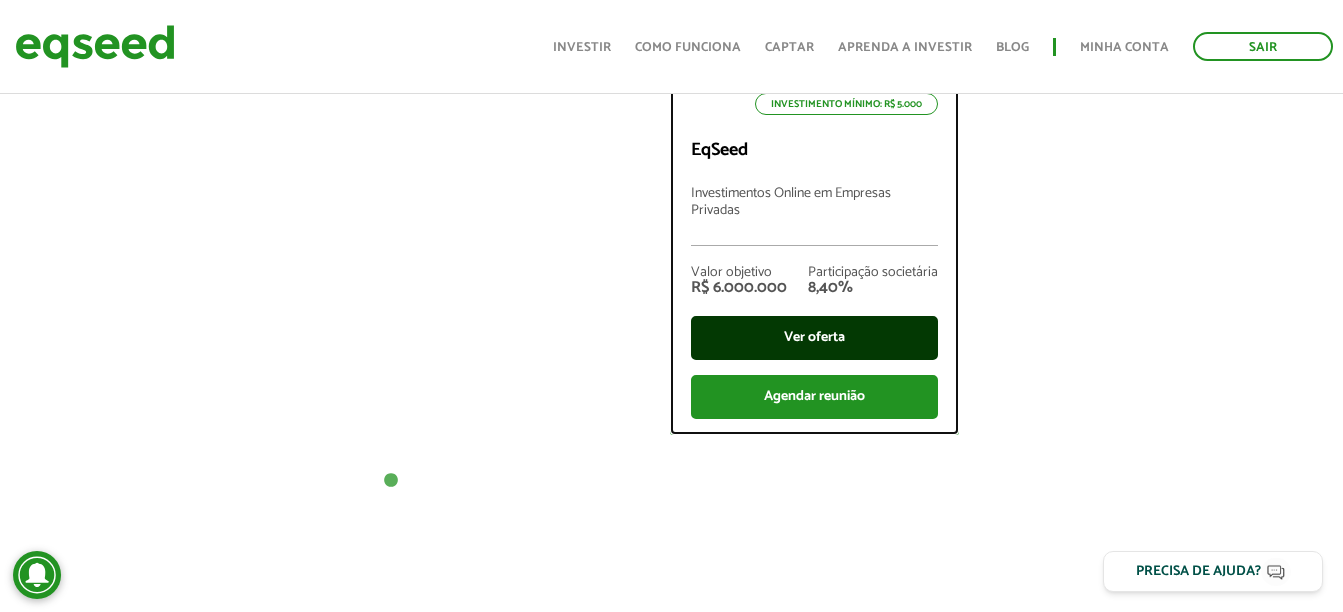 click on "Ver oferta" at bounding box center [814, 338] 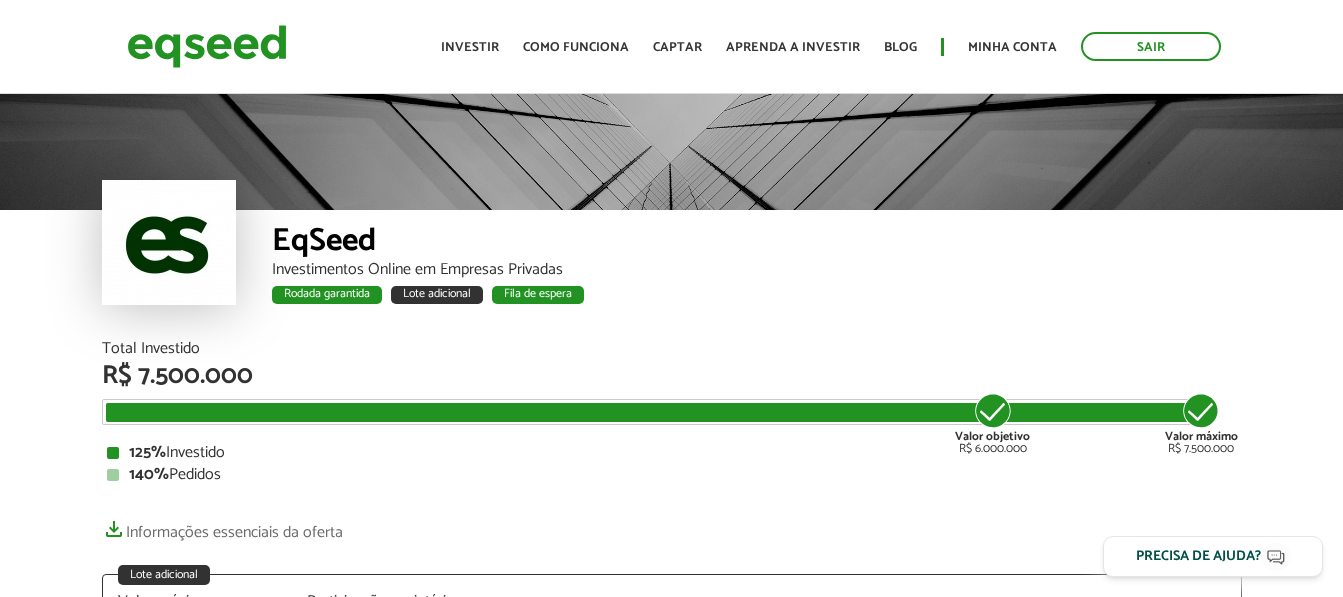 scroll, scrollTop: 0, scrollLeft: 0, axis: both 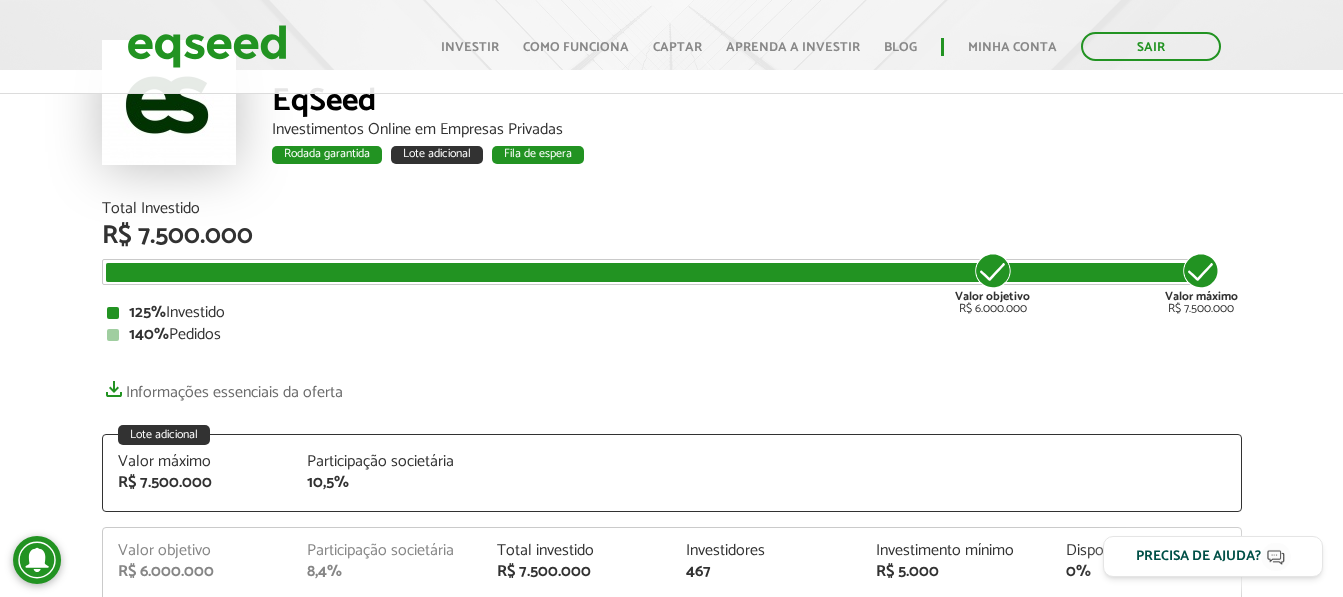 click on "Valor máximo" at bounding box center (1201, 296) 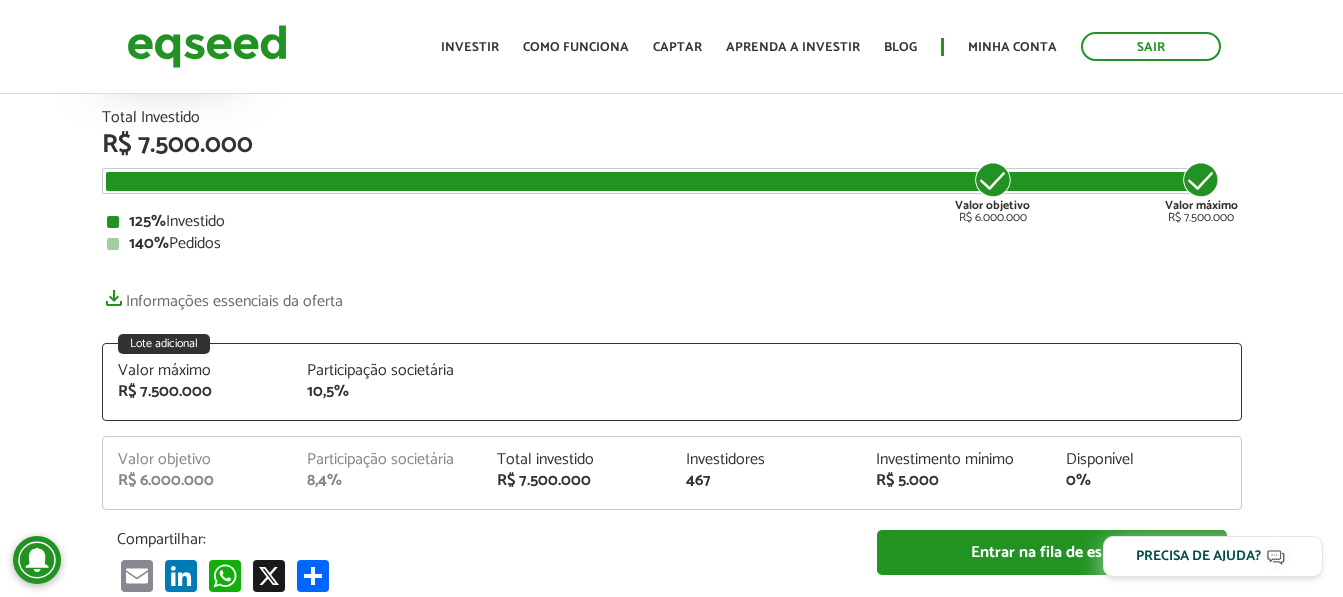 scroll, scrollTop: 0, scrollLeft: 0, axis: both 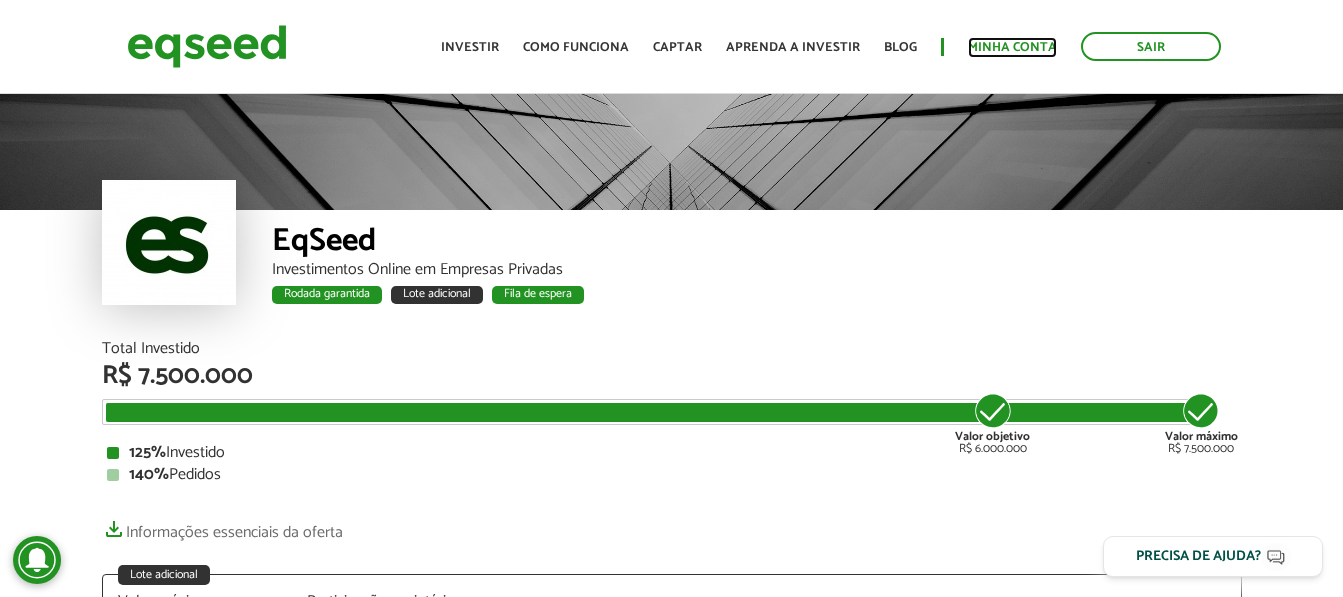 click on "Minha conta" at bounding box center [1012, 47] 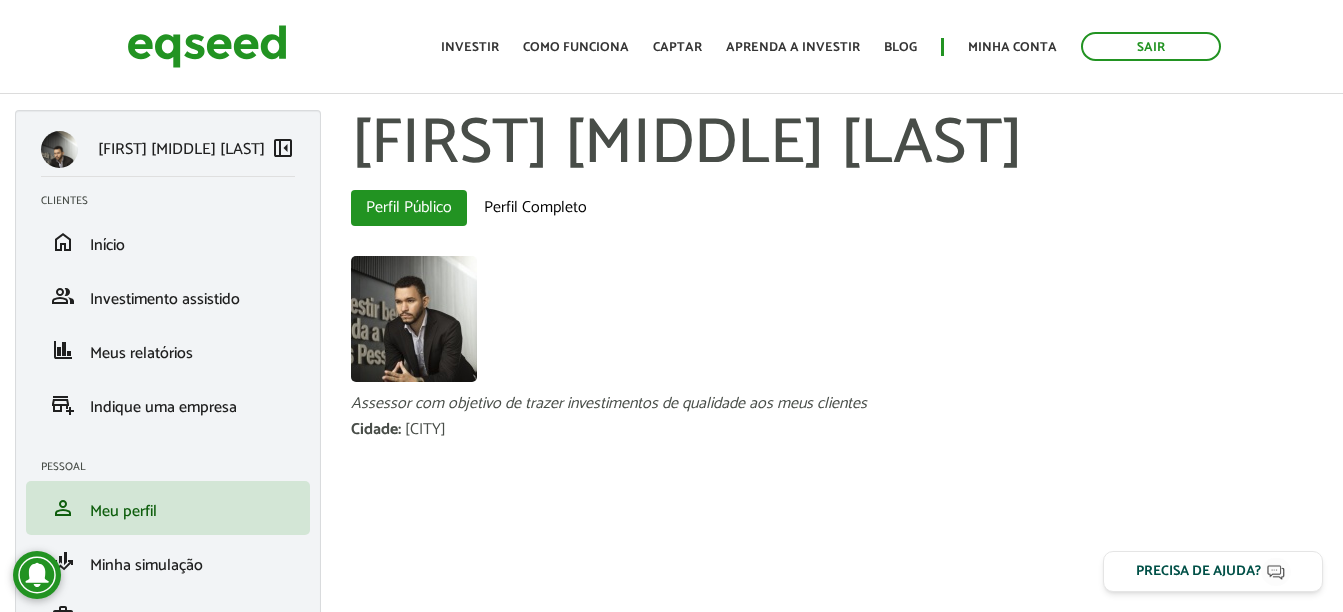 scroll, scrollTop: 0, scrollLeft: 0, axis: both 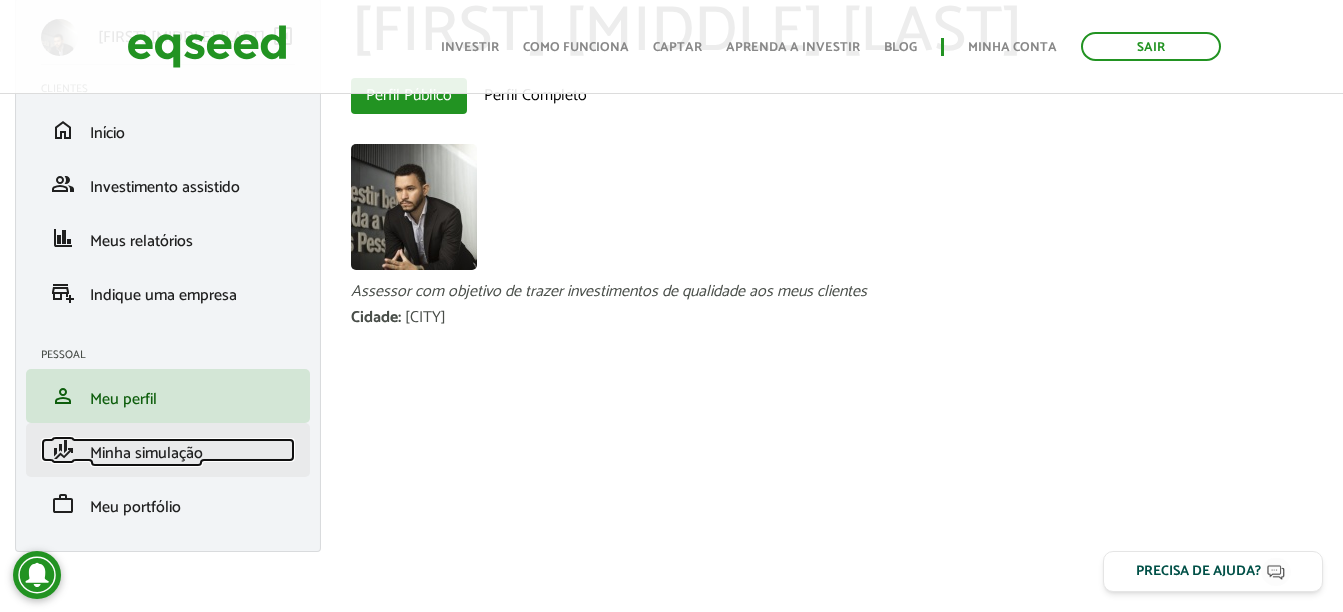 click on "Minha simulação" at bounding box center (146, 453) 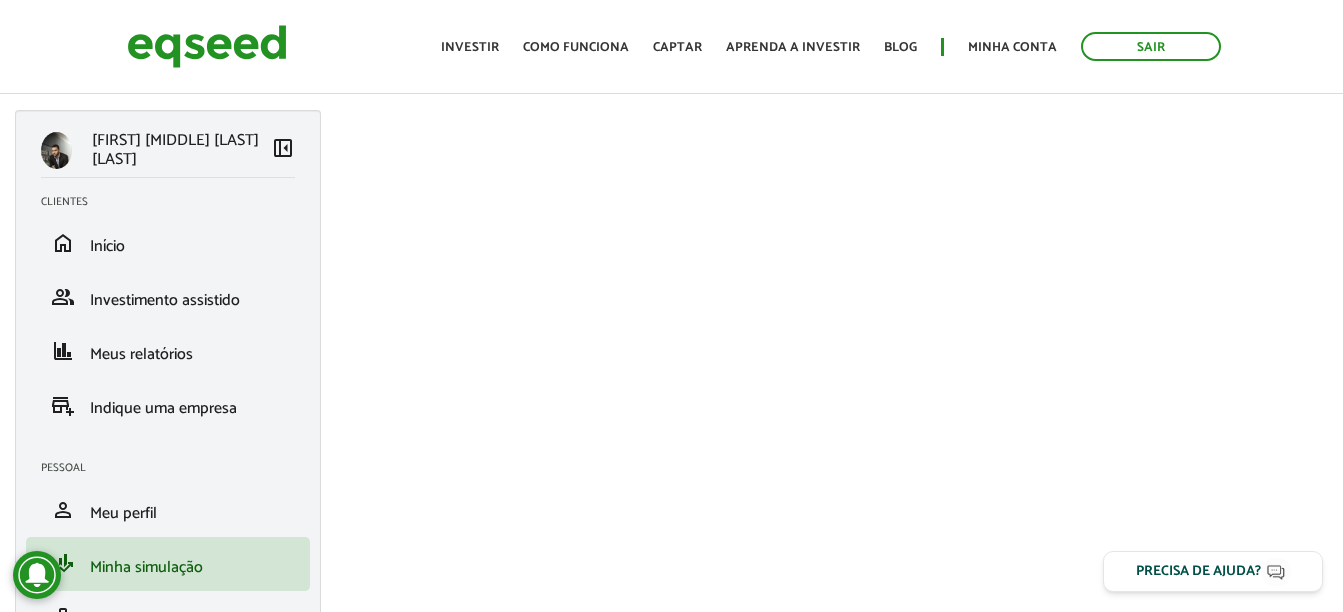 scroll, scrollTop: 0, scrollLeft: 0, axis: both 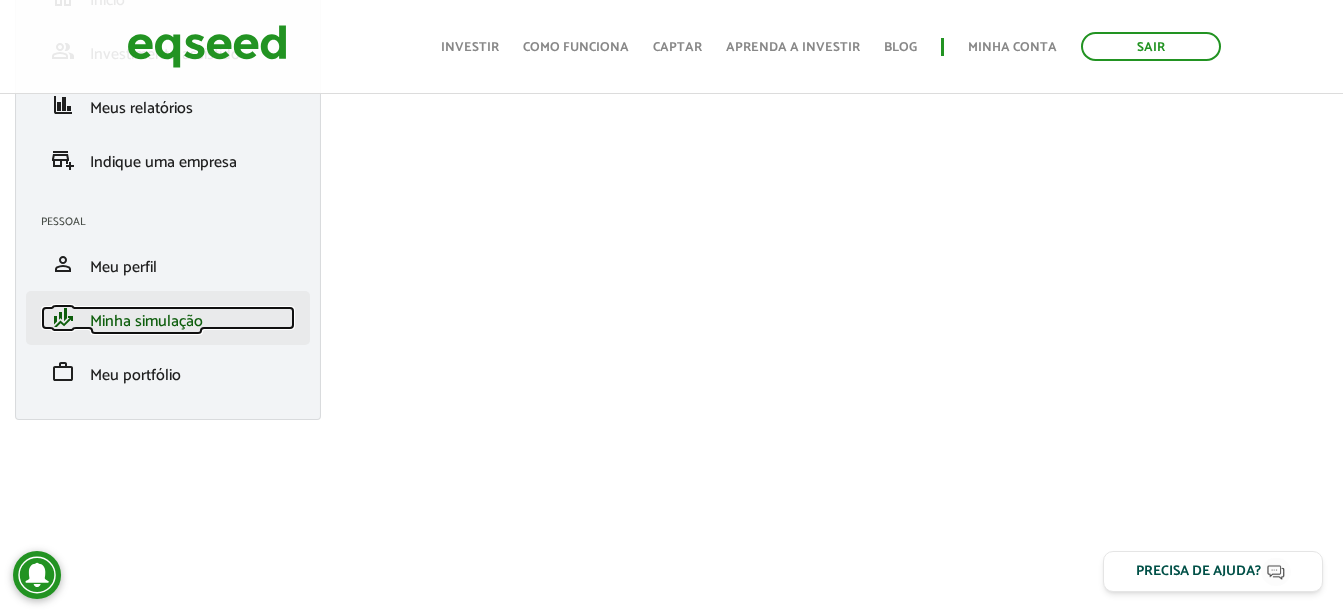 click on "Minha simulação" at bounding box center (146, 321) 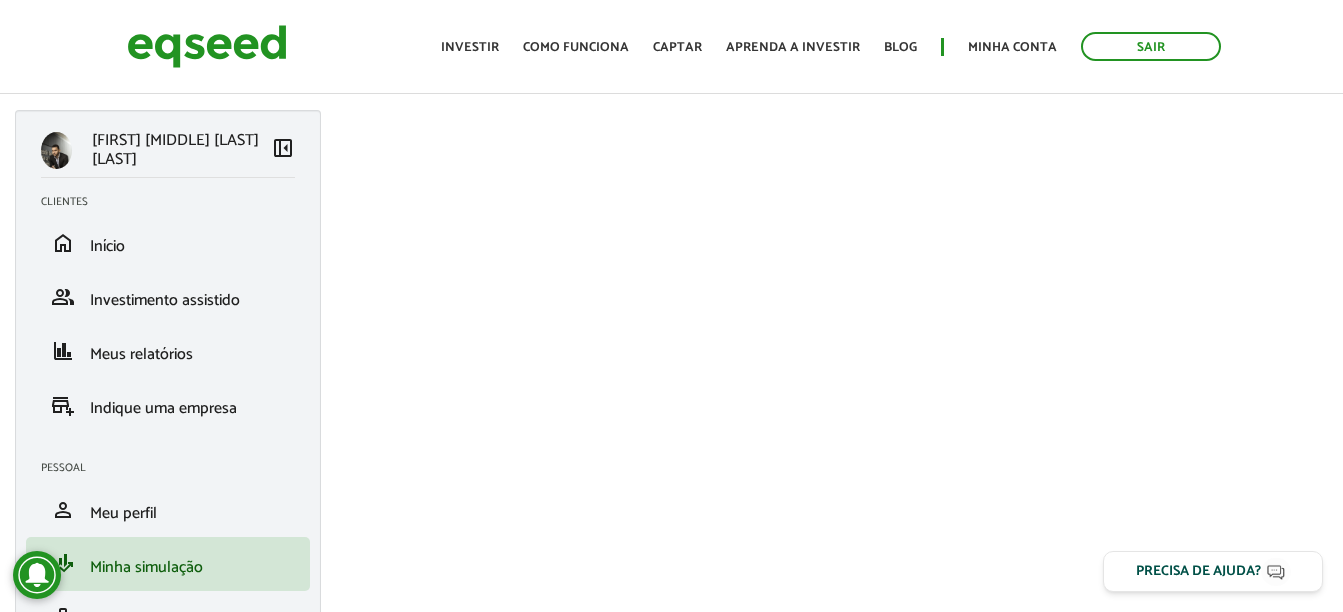 scroll, scrollTop: 0, scrollLeft: 0, axis: both 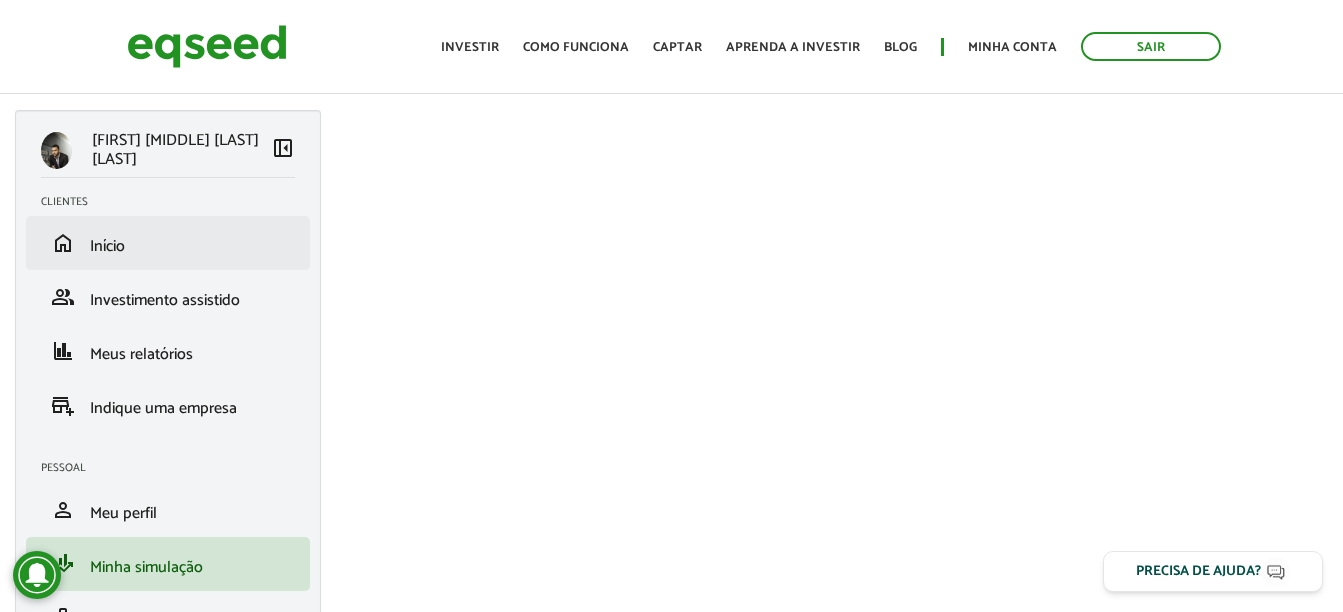 click on "home Início" at bounding box center [168, 243] 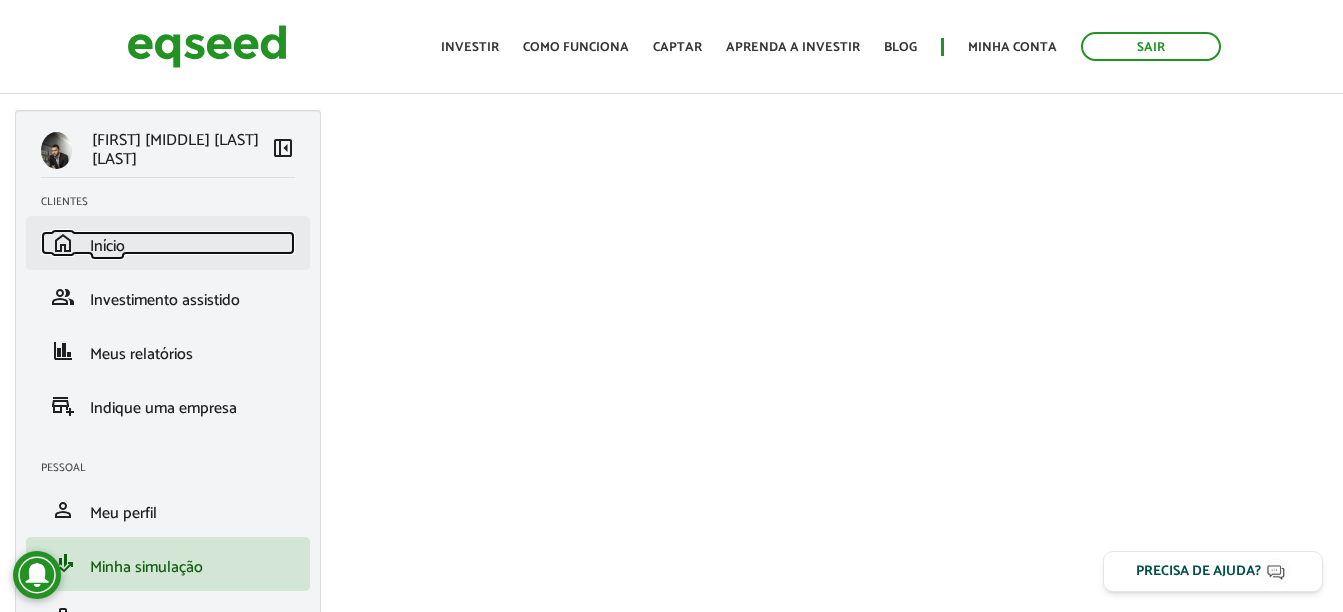 click on "home Início" at bounding box center [168, 243] 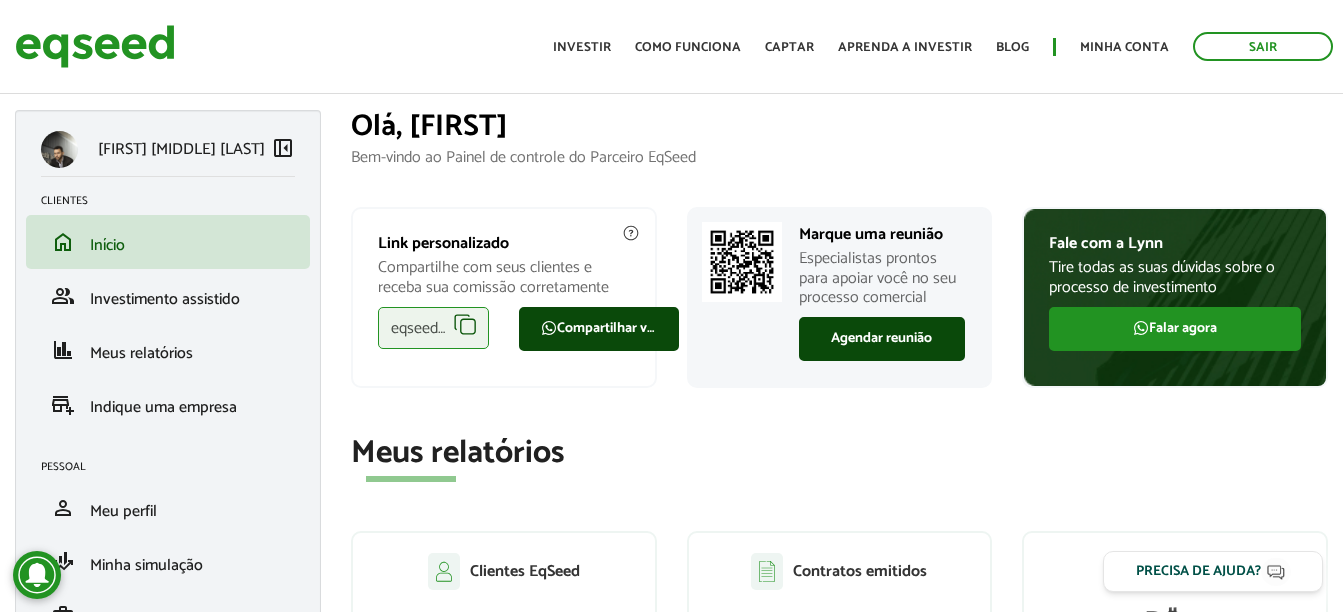 scroll, scrollTop: 0, scrollLeft: 0, axis: both 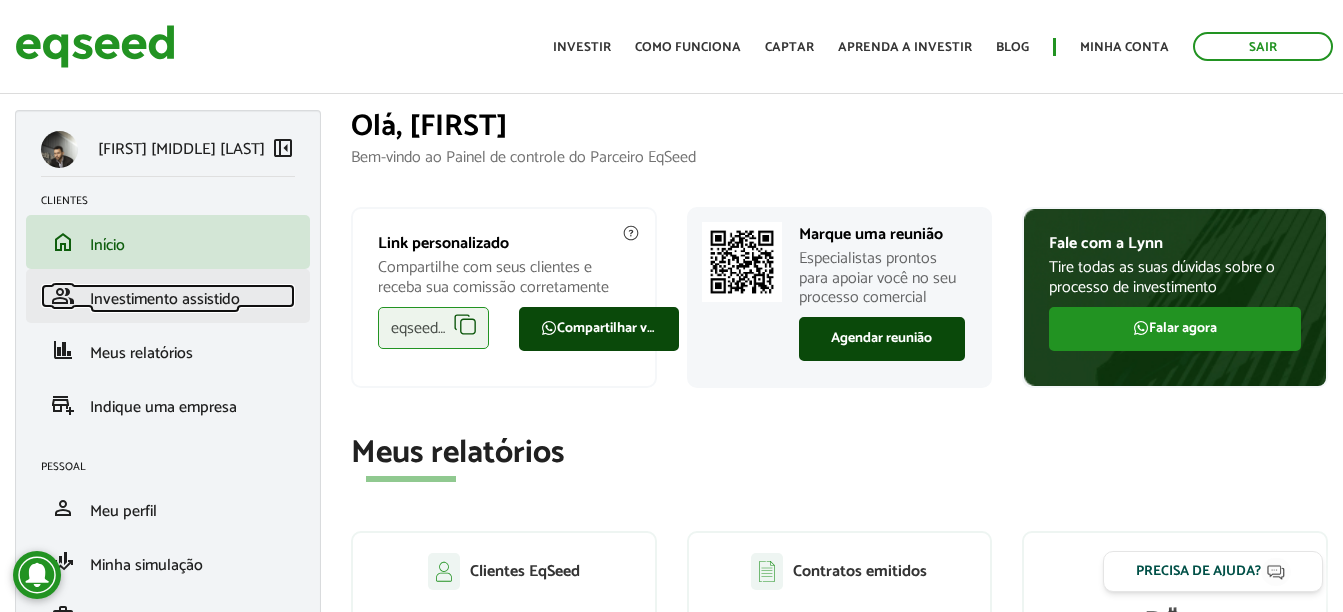click on "Investimento assistido" at bounding box center [165, 299] 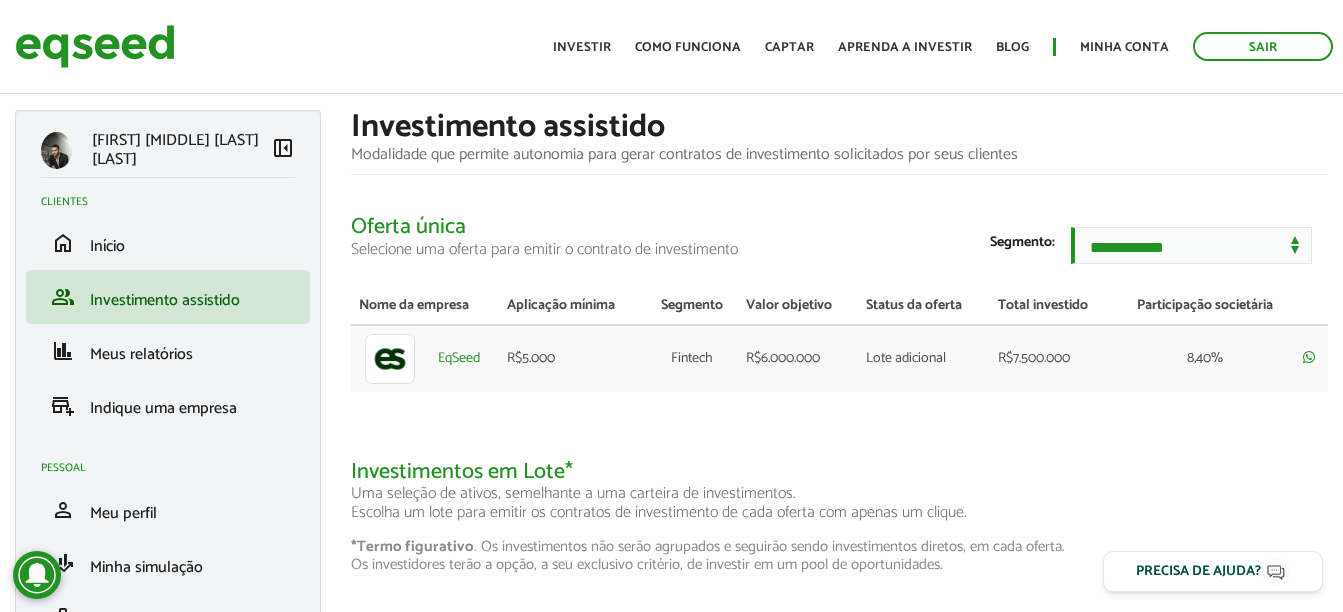 scroll, scrollTop: 0, scrollLeft: 0, axis: both 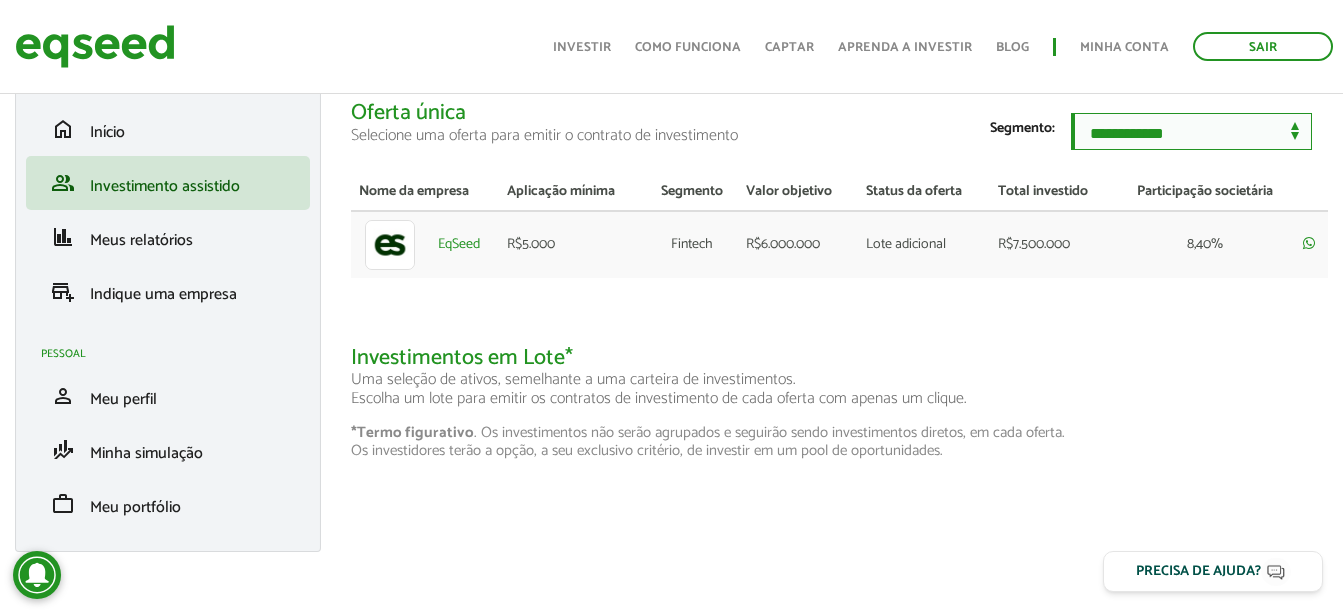 click on "**********" at bounding box center [1191, 131] 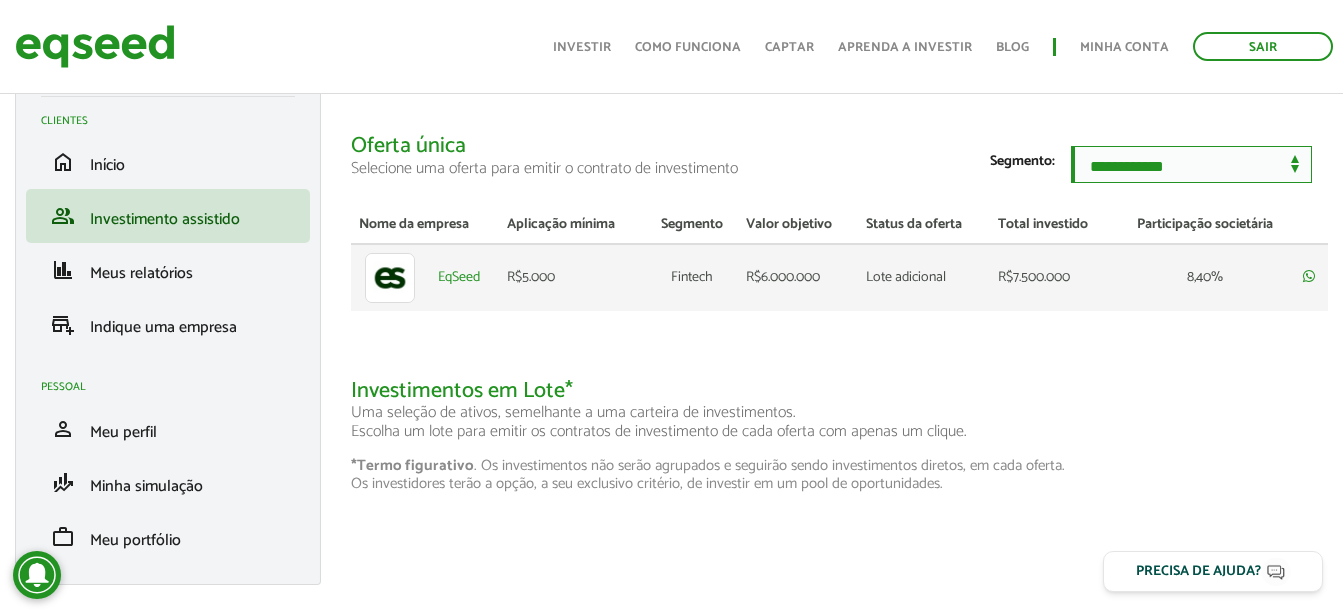 scroll, scrollTop: 114, scrollLeft: 0, axis: vertical 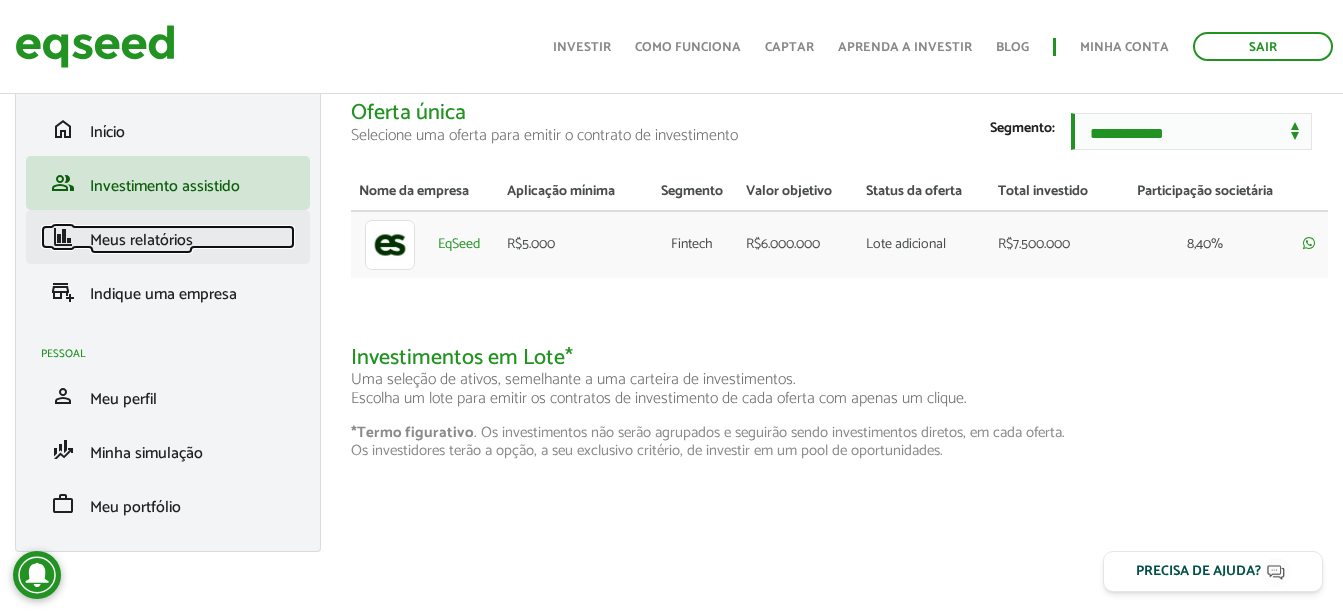 click on "finance Meus relatórios" at bounding box center (168, 237) 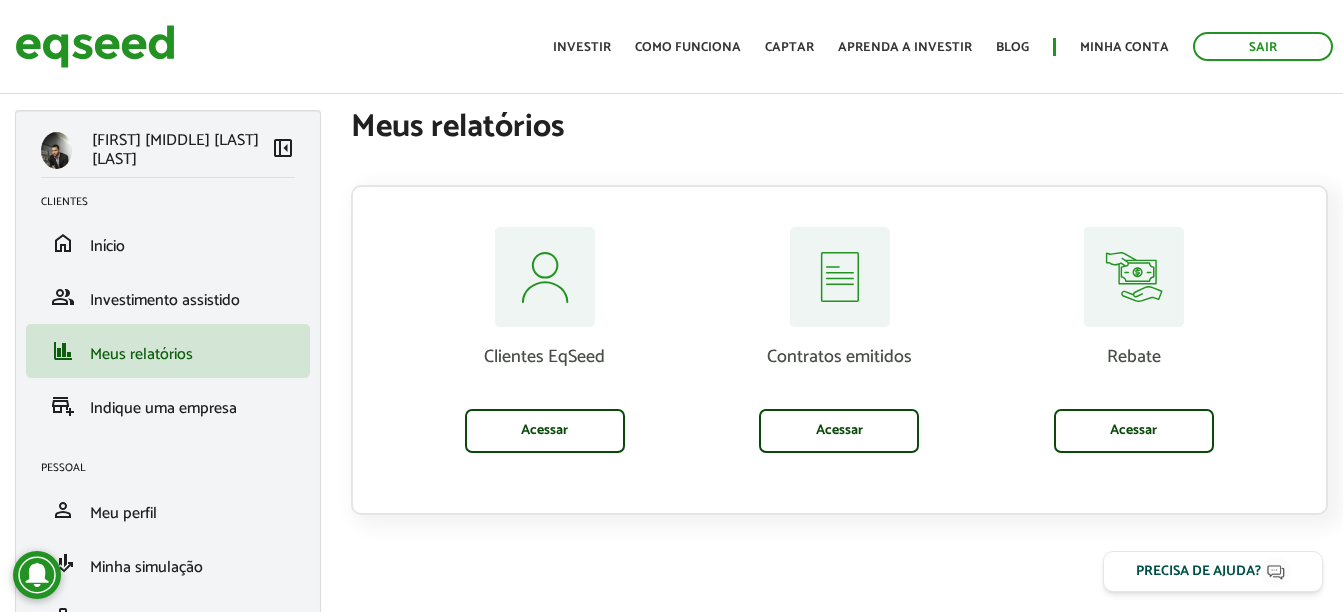 scroll, scrollTop: 0, scrollLeft: 0, axis: both 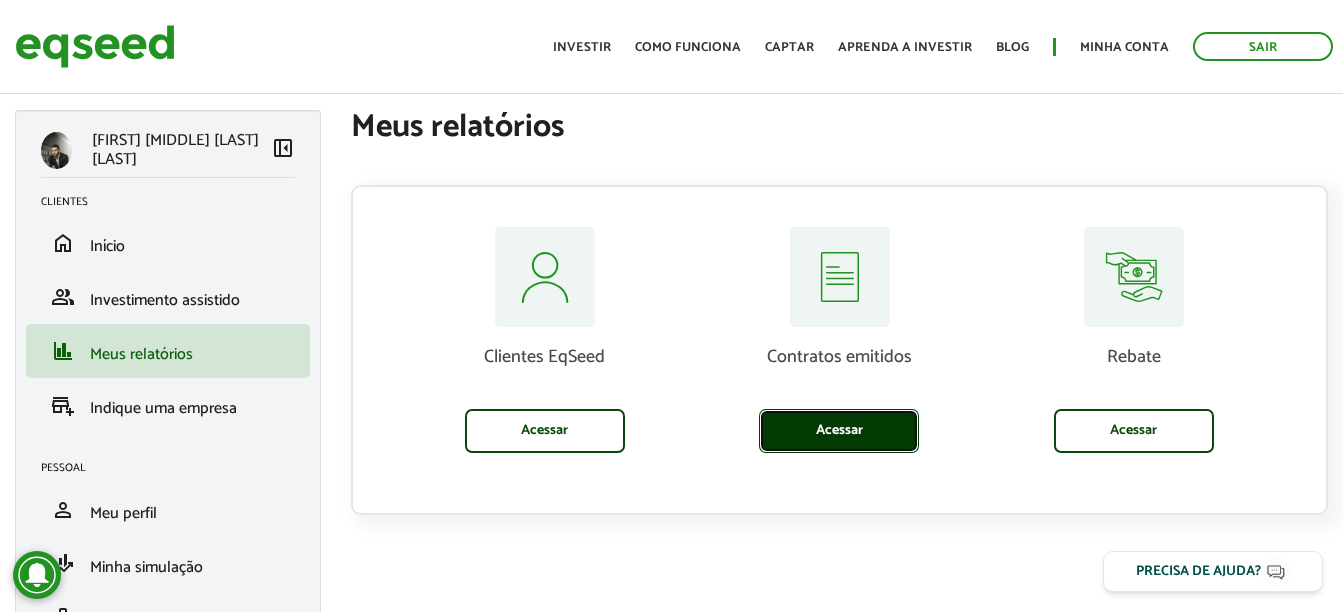 click on "Acessar" at bounding box center [839, 431] 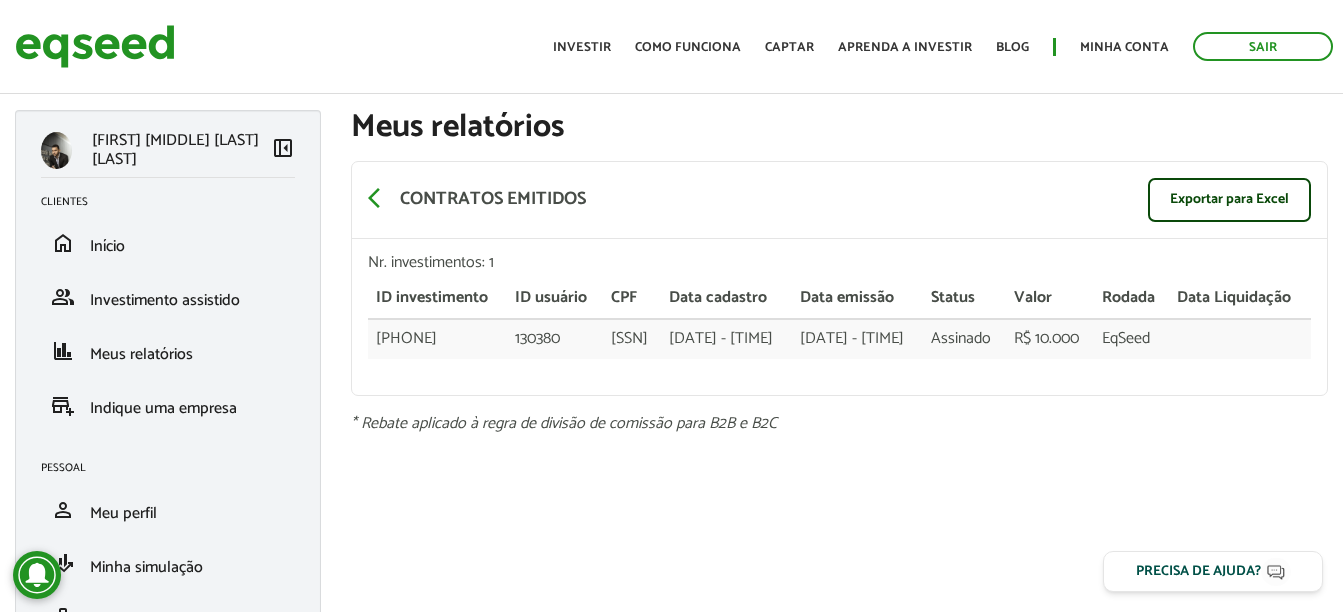 scroll, scrollTop: 0, scrollLeft: 0, axis: both 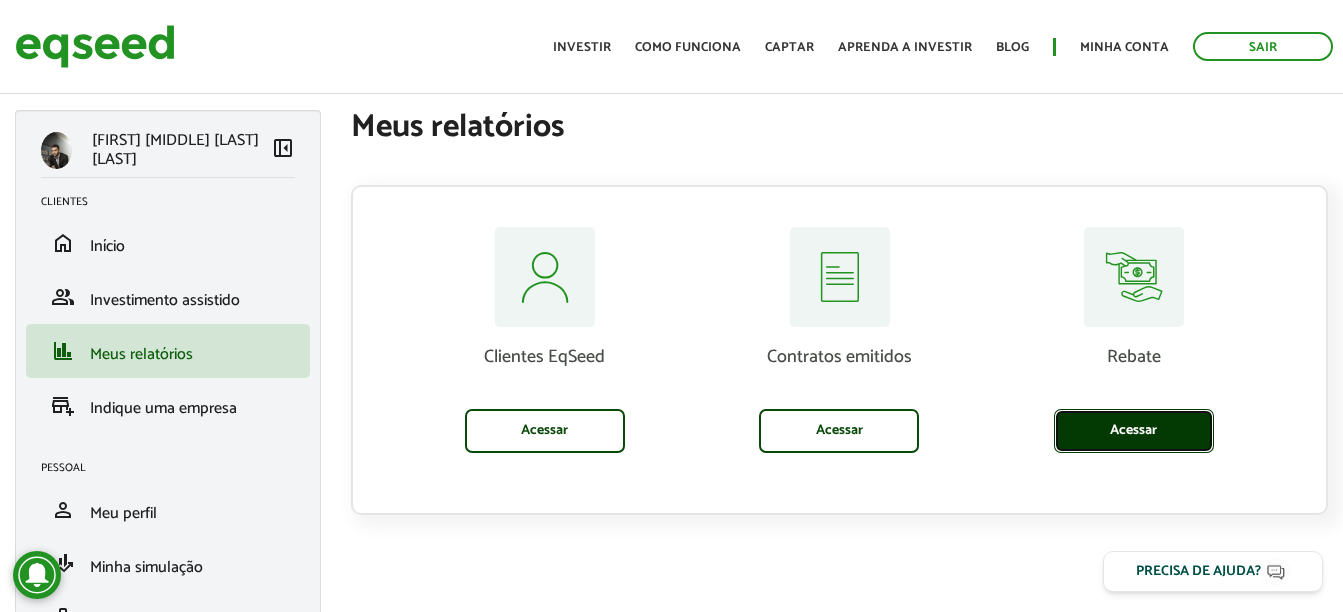 click on "Acessar" at bounding box center (1134, 431) 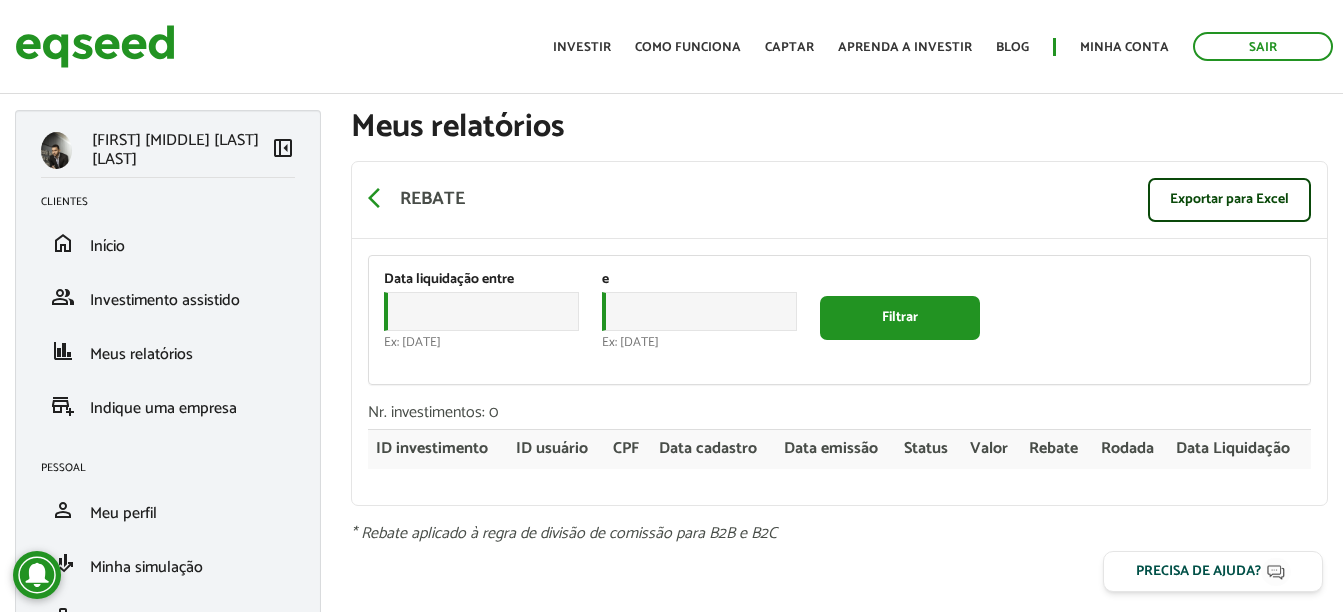 scroll, scrollTop: 0, scrollLeft: 0, axis: both 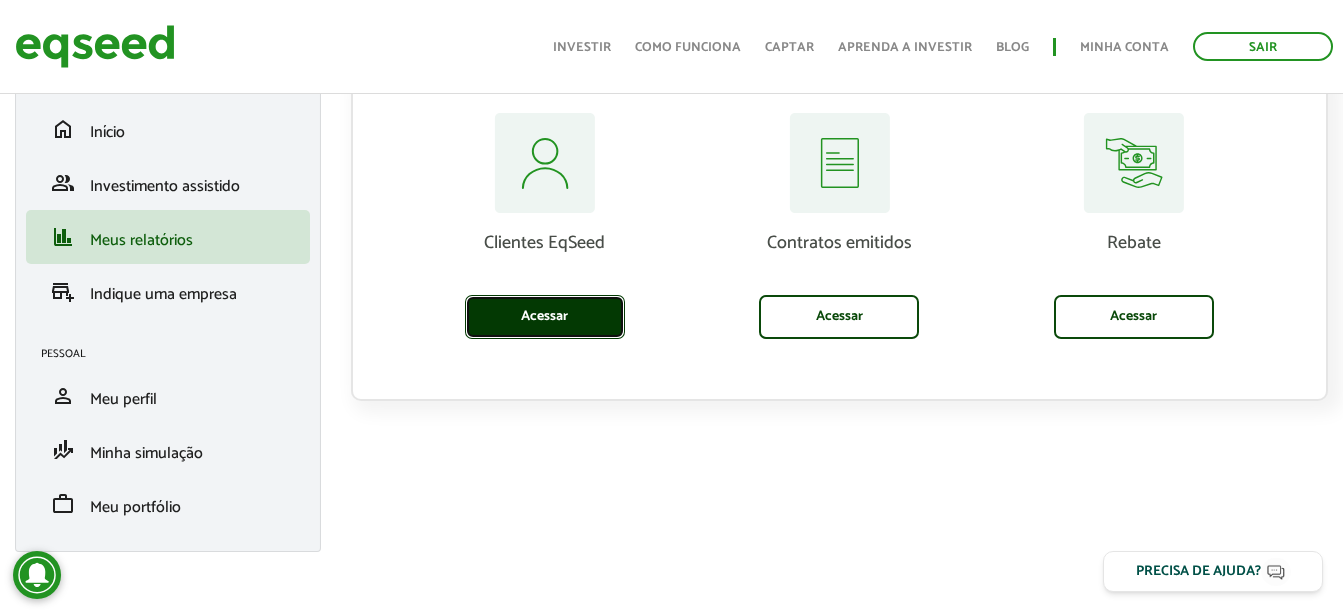 click on "Acessar" at bounding box center [545, 317] 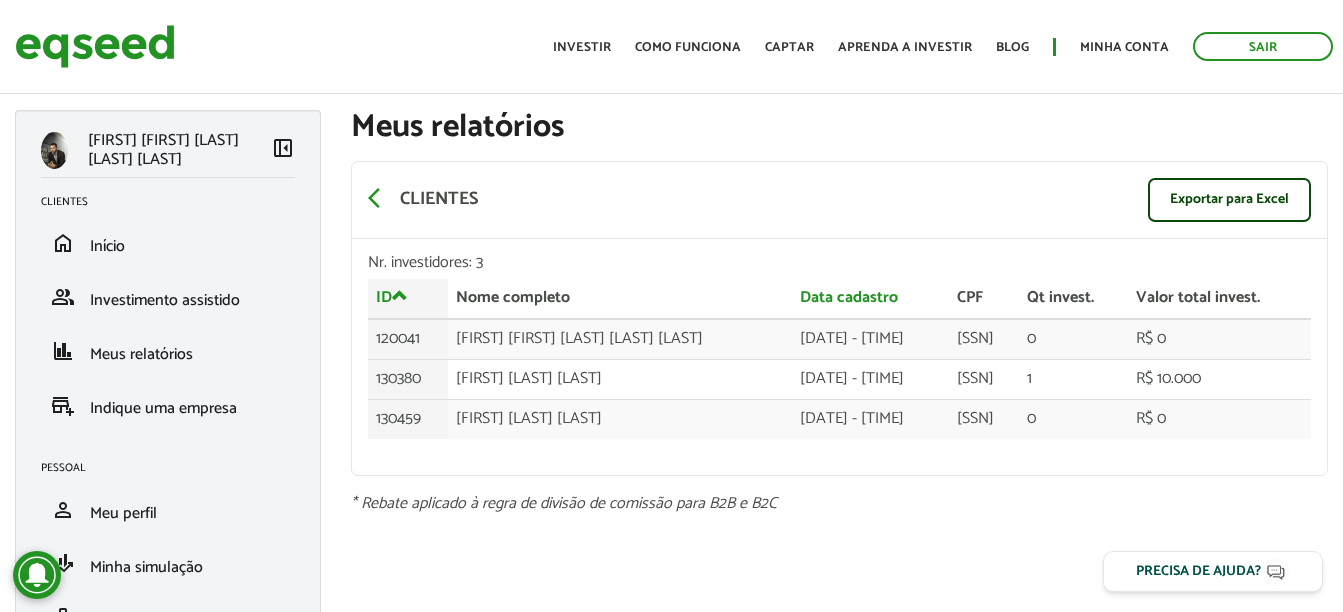 scroll, scrollTop: 0, scrollLeft: 0, axis: both 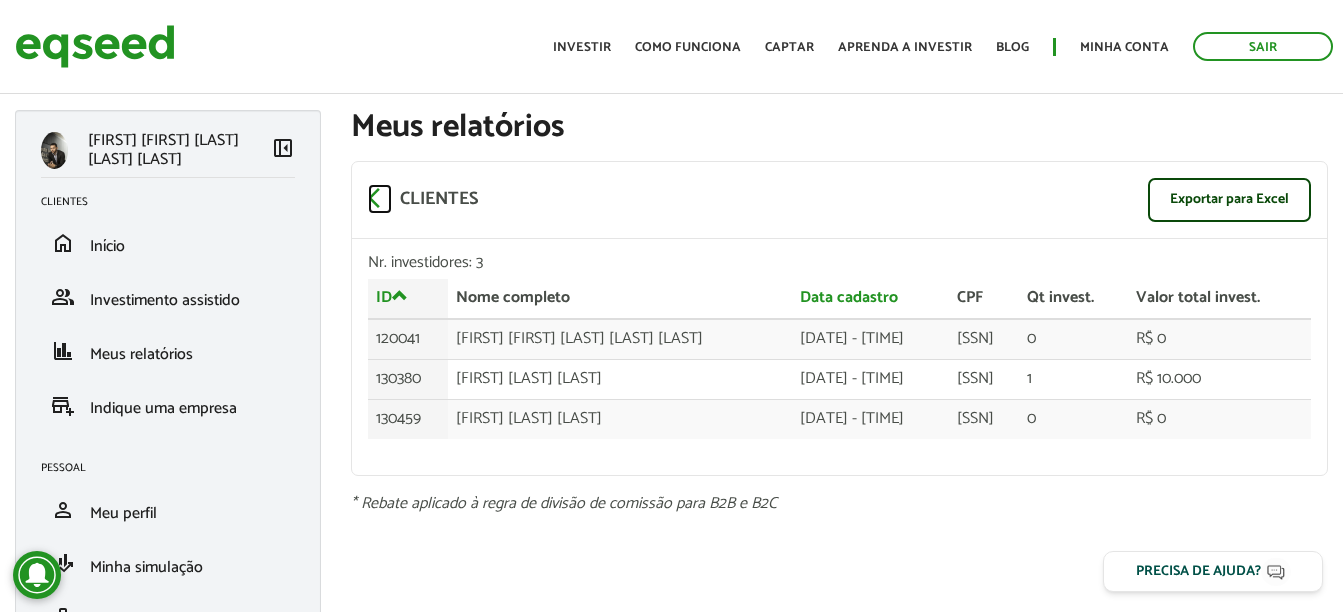 click on "arrow_back_ios" at bounding box center (380, 198) 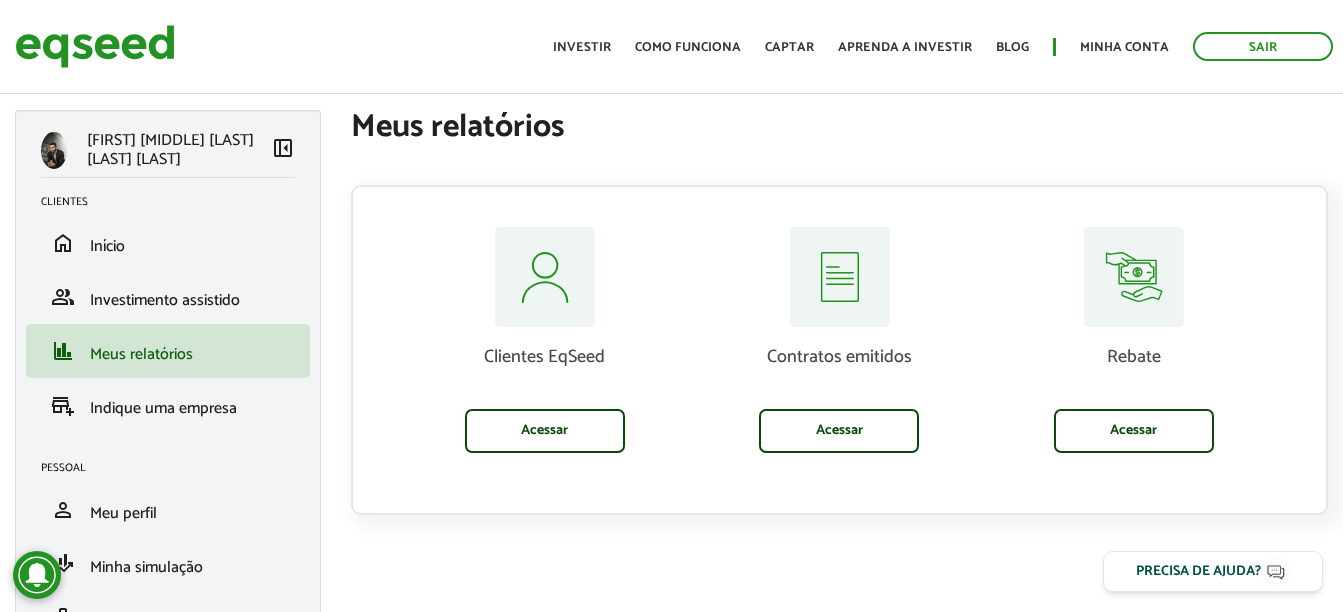 scroll, scrollTop: 0, scrollLeft: 0, axis: both 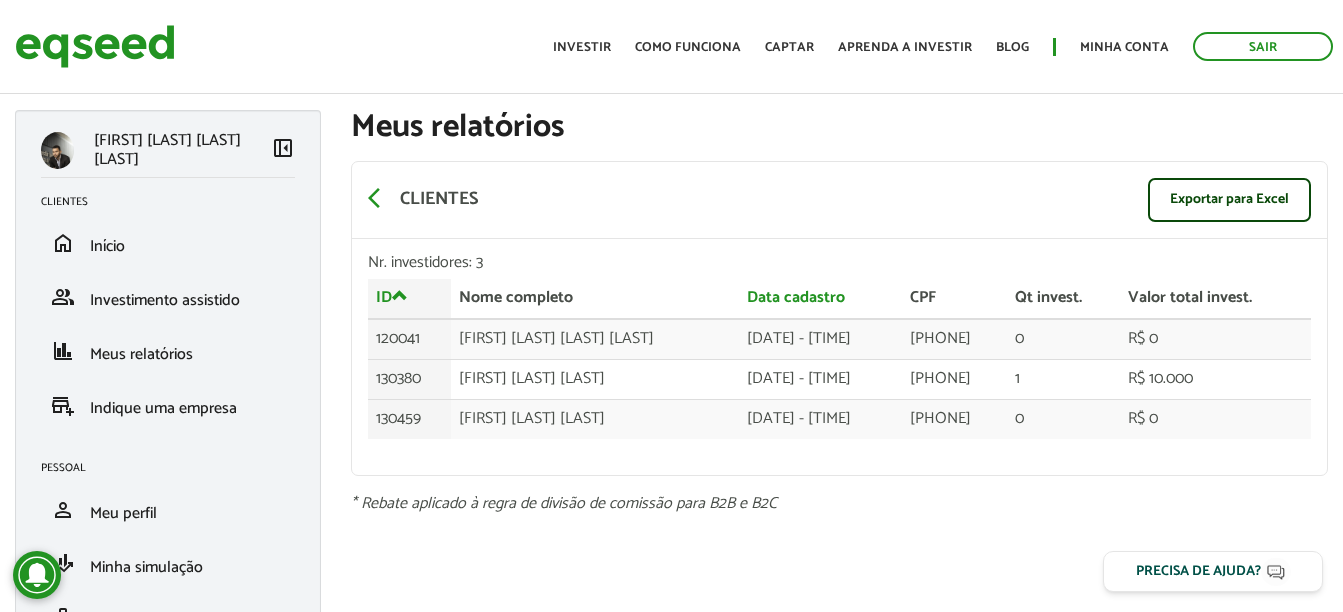 click on "left_panel_close" at bounding box center [283, 148] 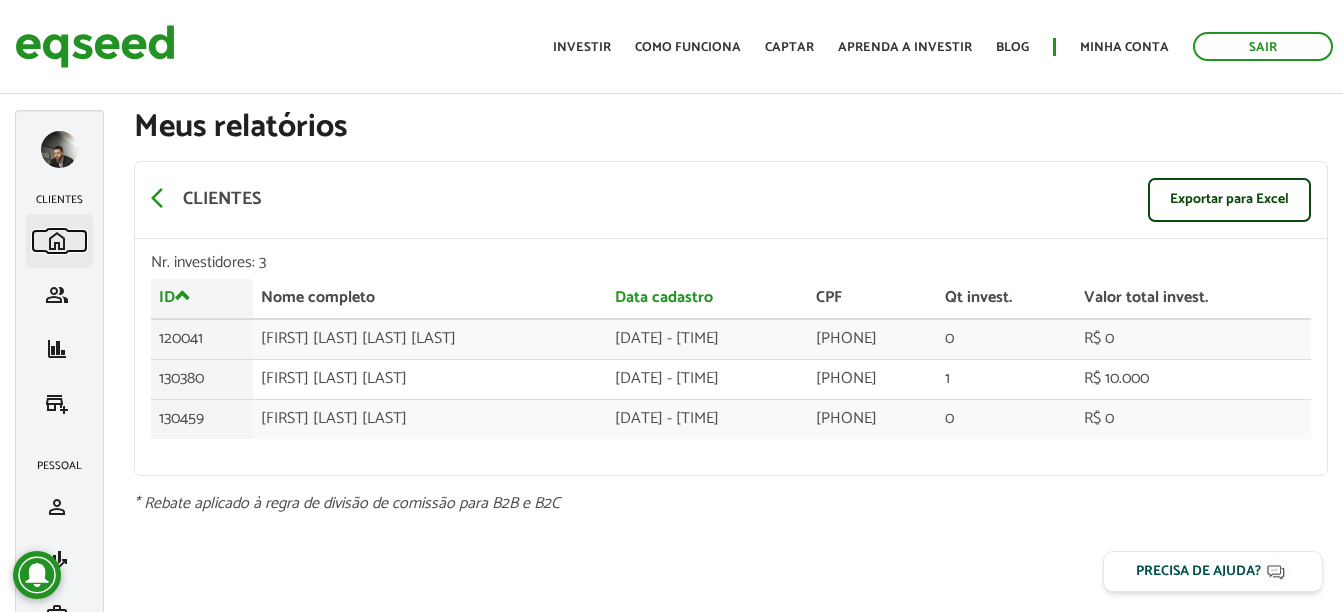 click on "home" at bounding box center [57, 241] 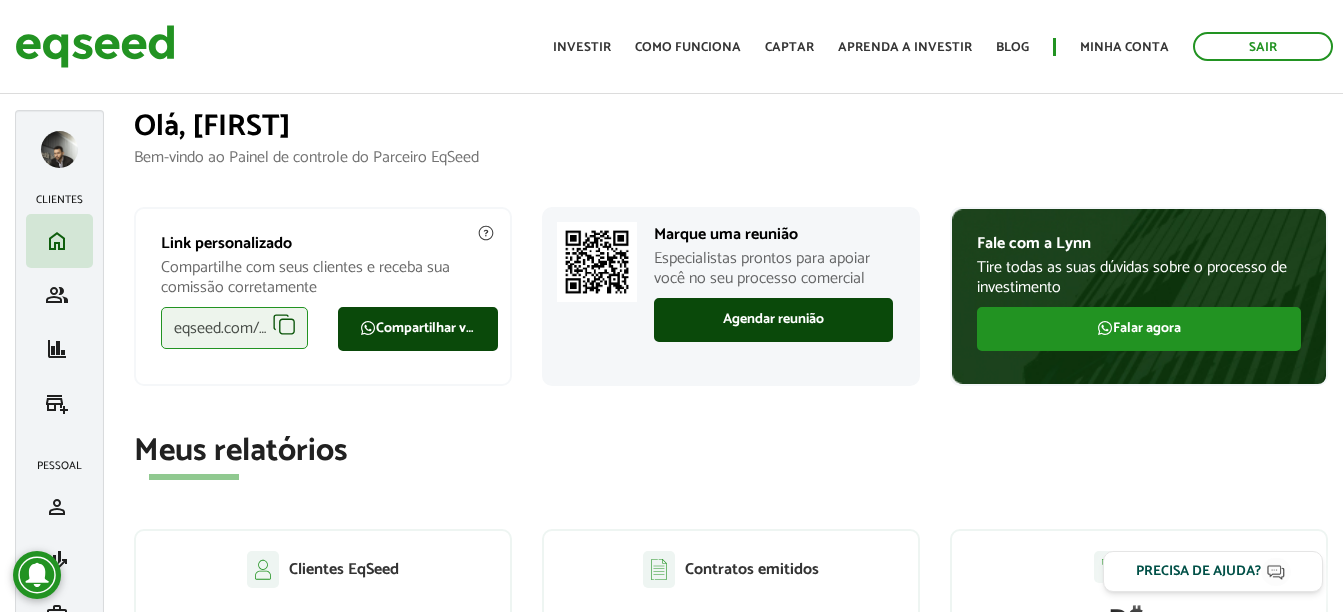 scroll, scrollTop: 0, scrollLeft: 0, axis: both 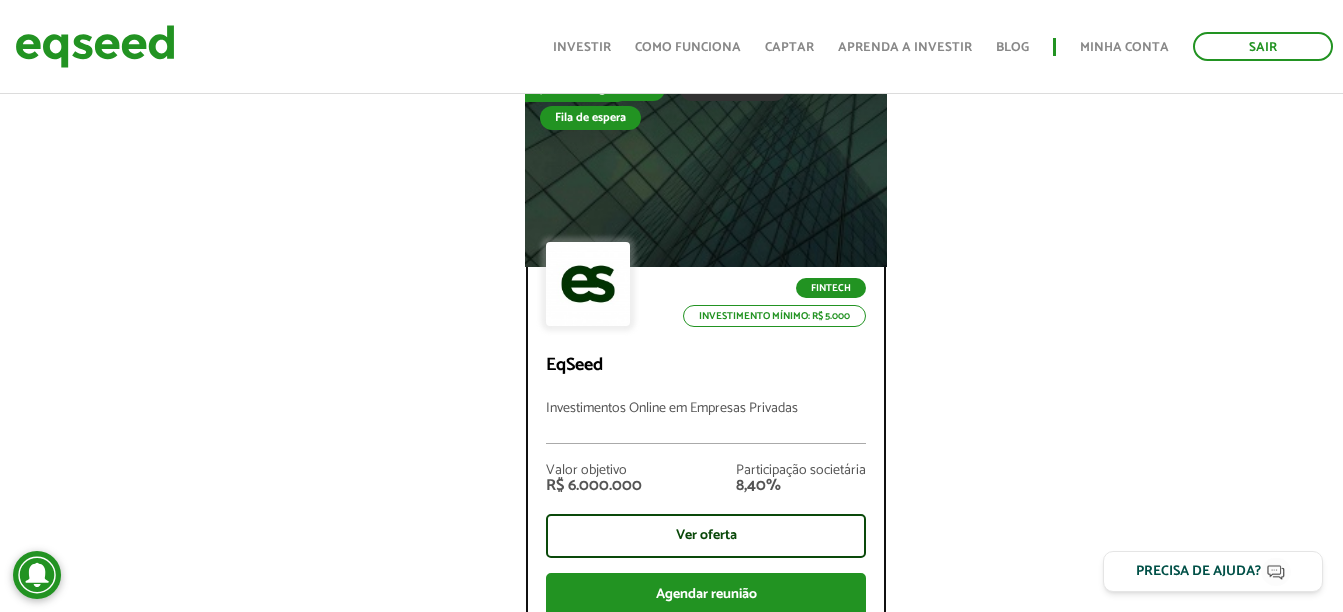 click on "Fila de espera" at bounding box center [590, 118] 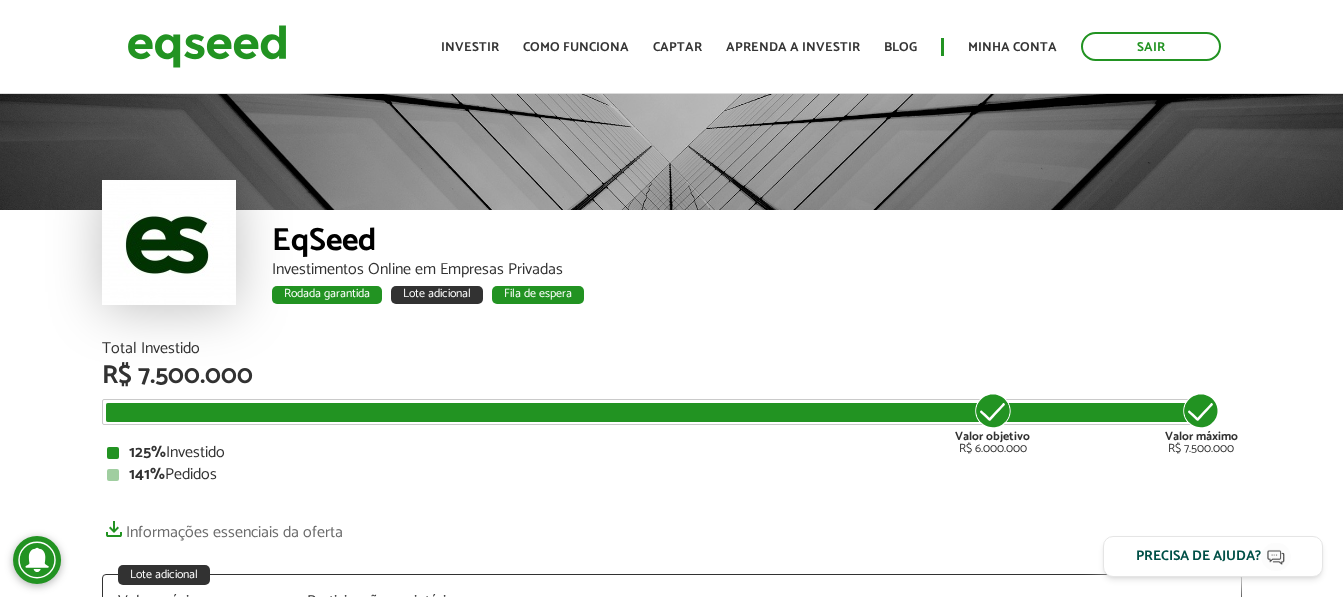 scroll, scrollTop: 0, scrollLeft: 0, axis: both 